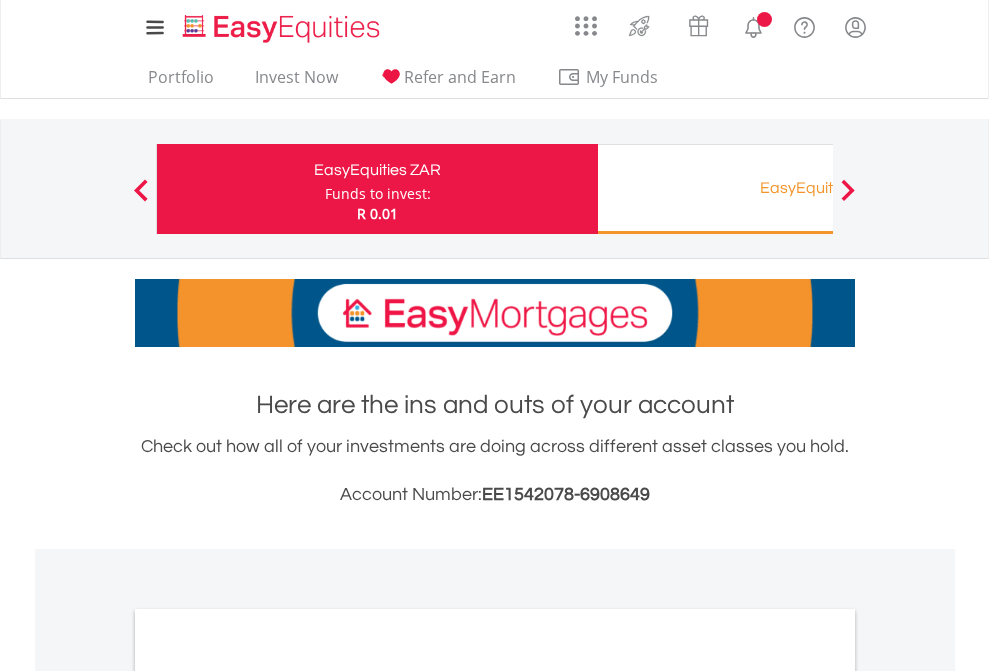 scroll, scrollTop: 0, scrollLeft: 0, axis: both 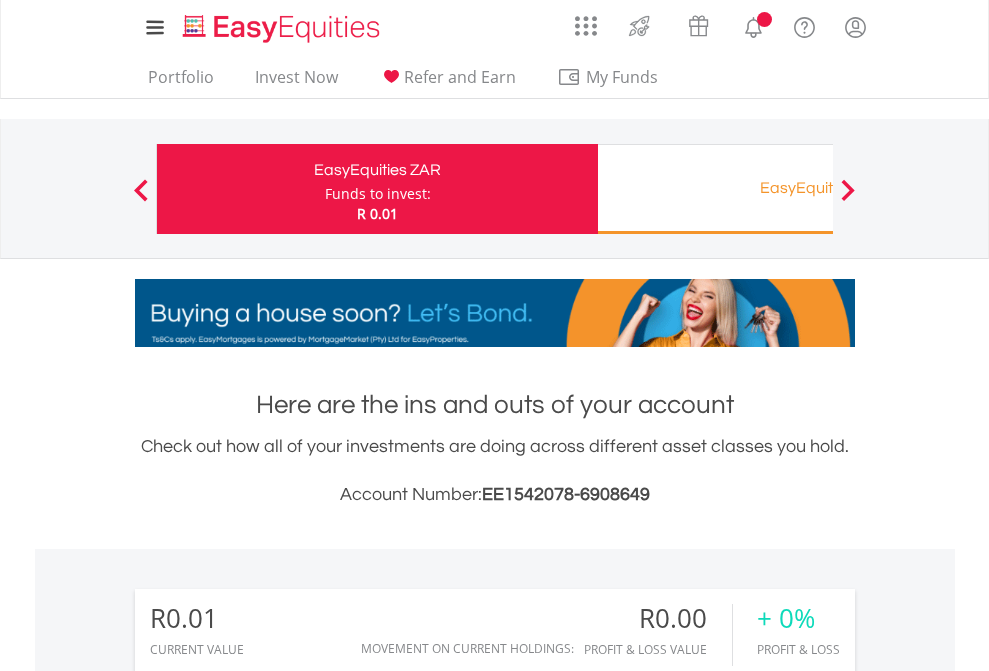 click on "Funds to invest:" at bounding box center [378, 194] 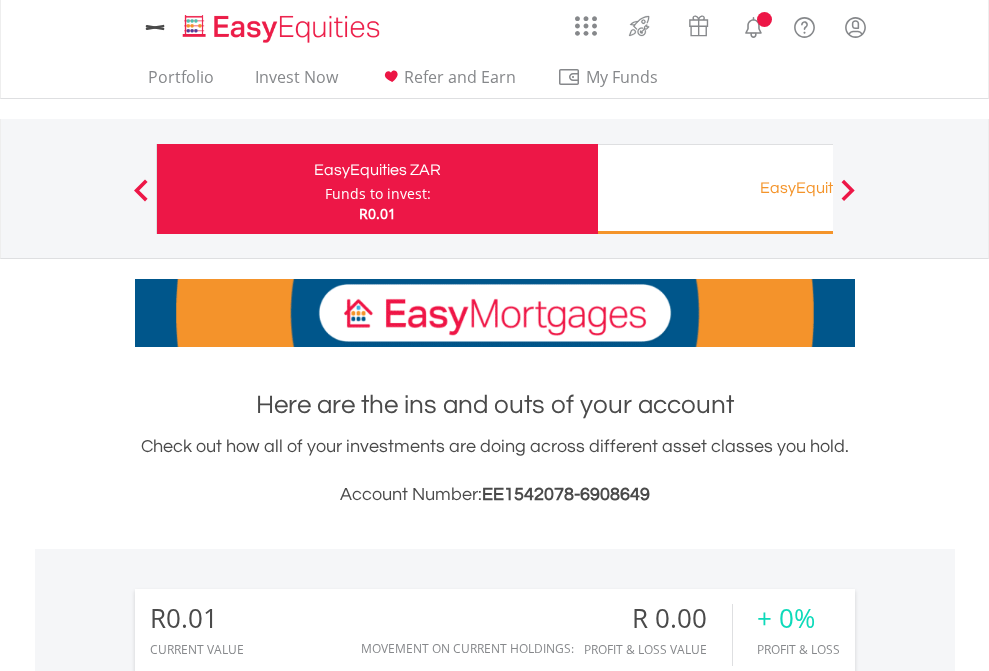 scroll, scrollTop: 0, scrollLeft: 0, axis: both 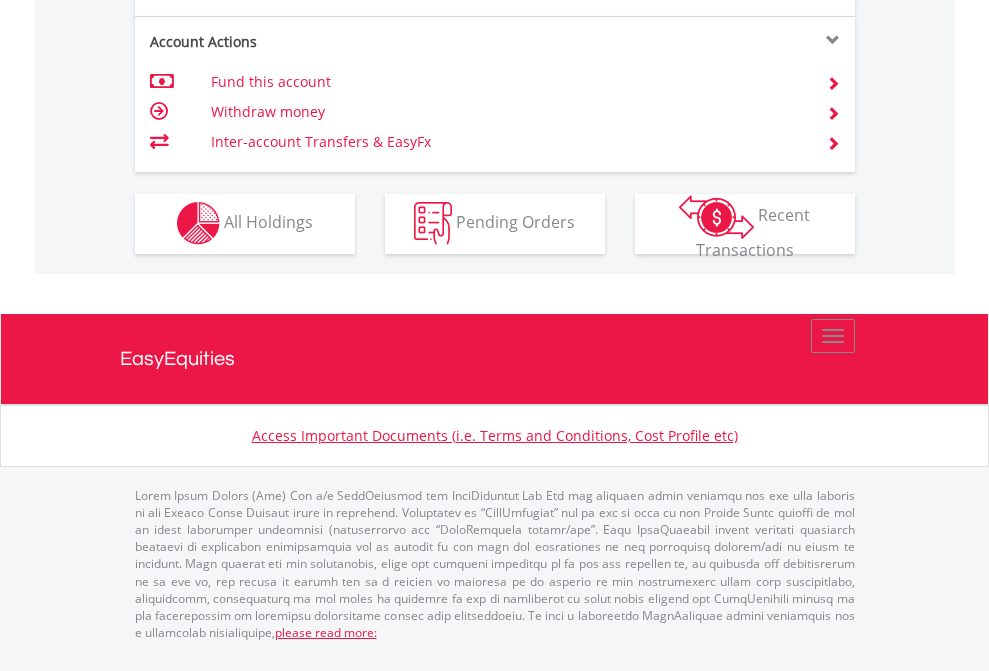 click on "Investment types" at bounding box center (706, -353) 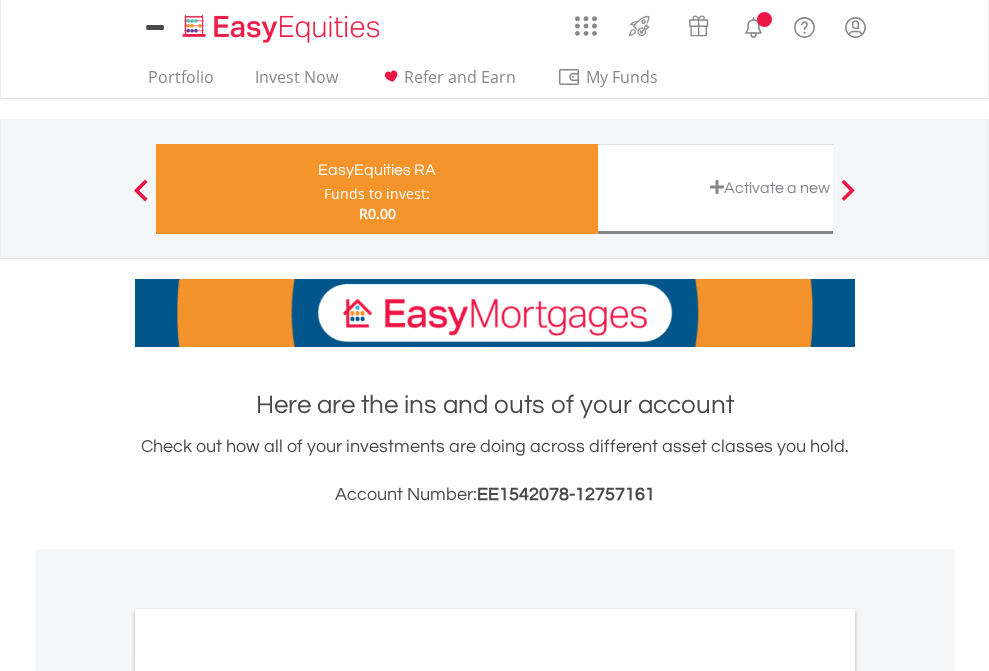 scroll, scrollTop: 0, scrollLeft: 0, axis: both 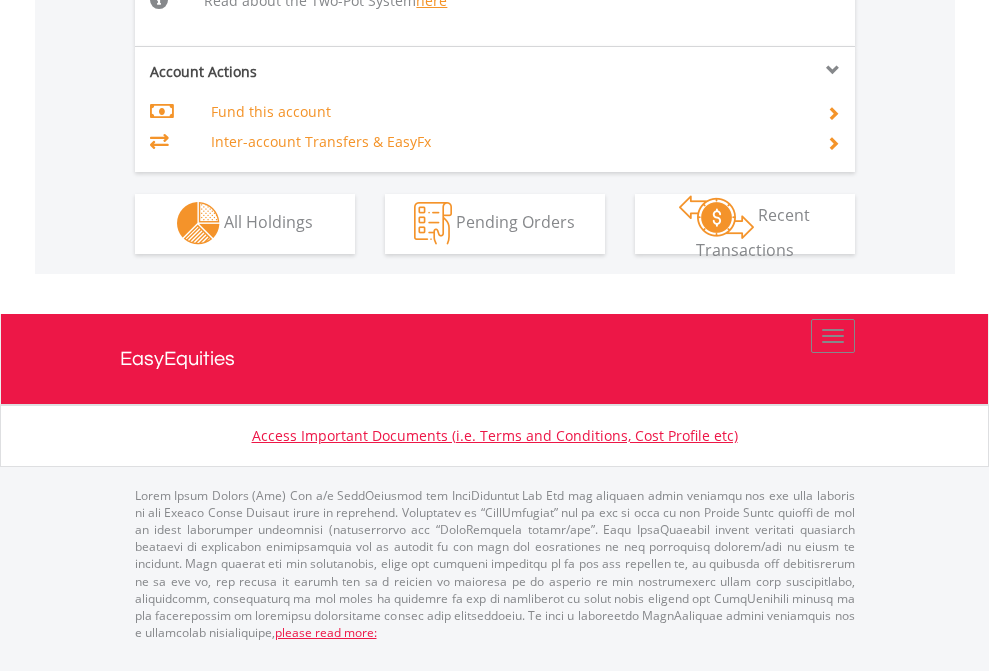 click on "Investment types" at bounding box center (706, -534) 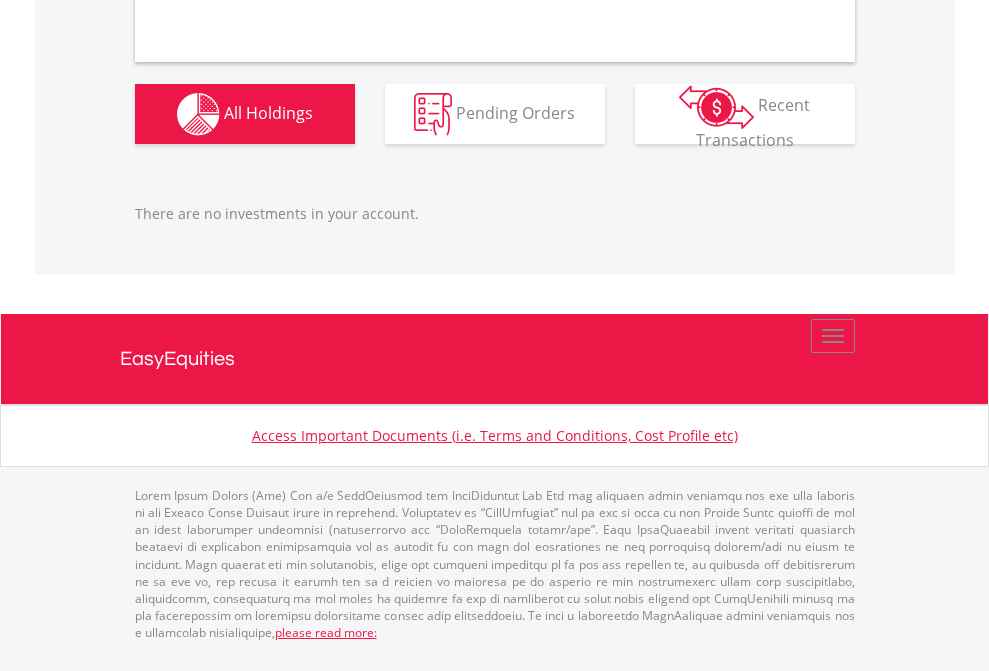 scroll, scrollTop: 1980, scrollLeft: 0, axis: vertical 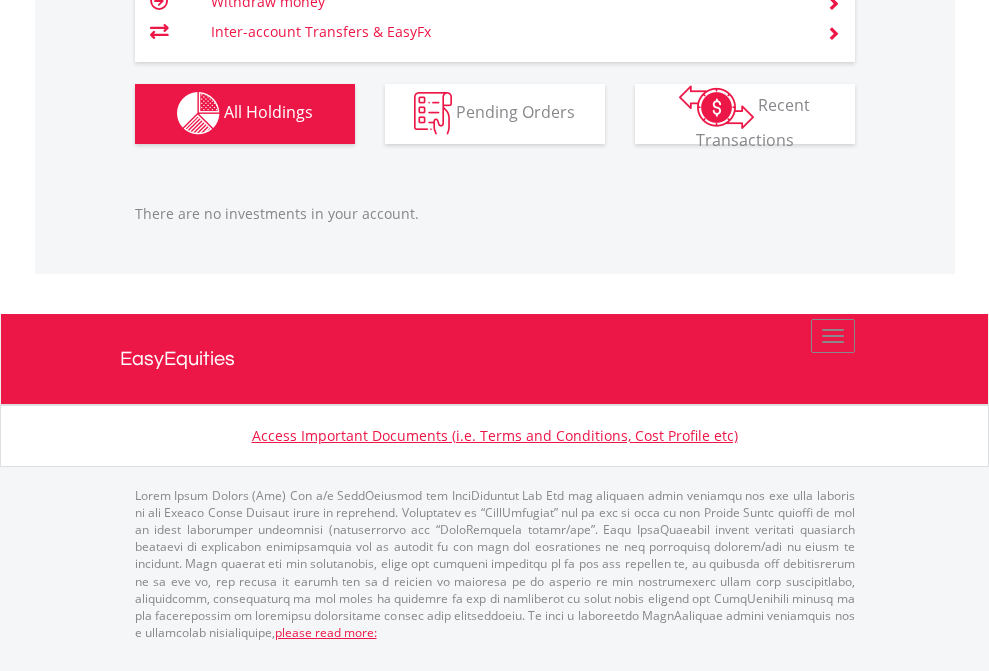 click on "EasyEquities RA" at bounding box center (818, -1142) 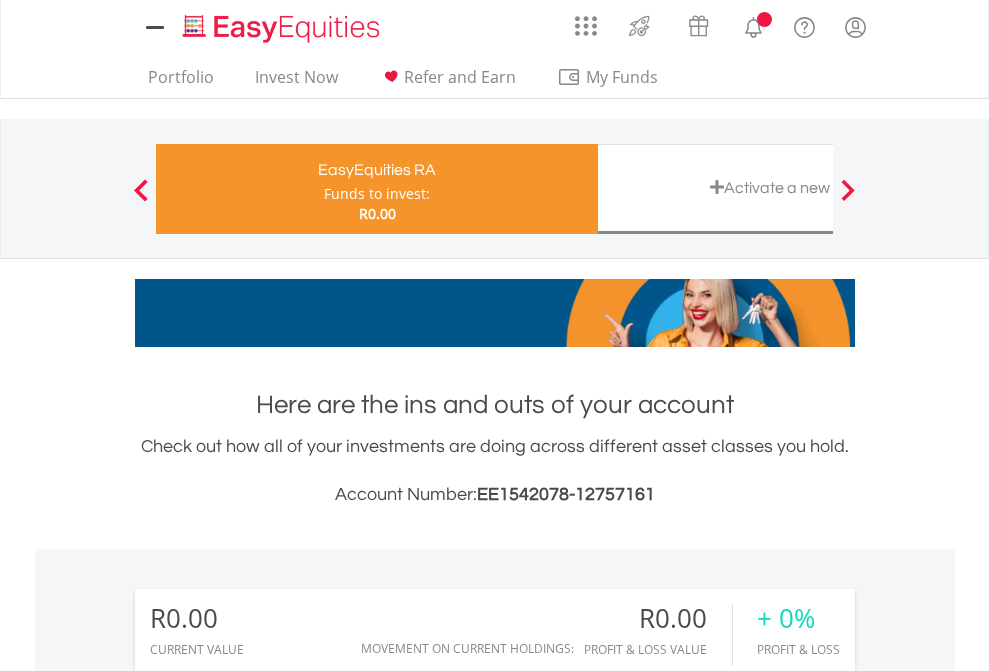 scroll, scrollTop: 1486, scrollLeft: 0, axis: vertical 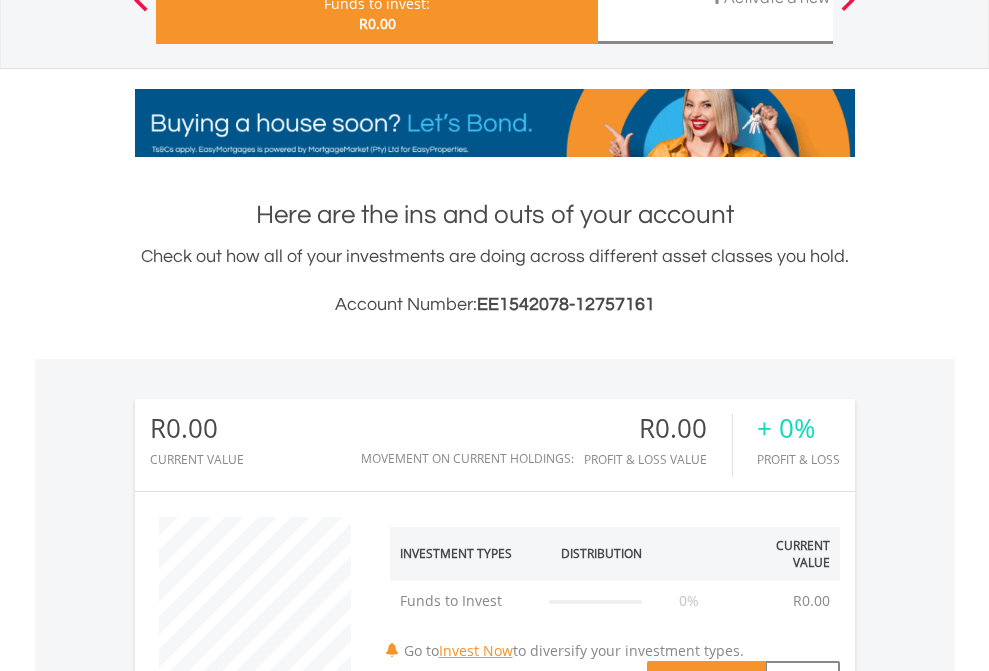 click on "All Holdings" at bounding box center (268, 1222) 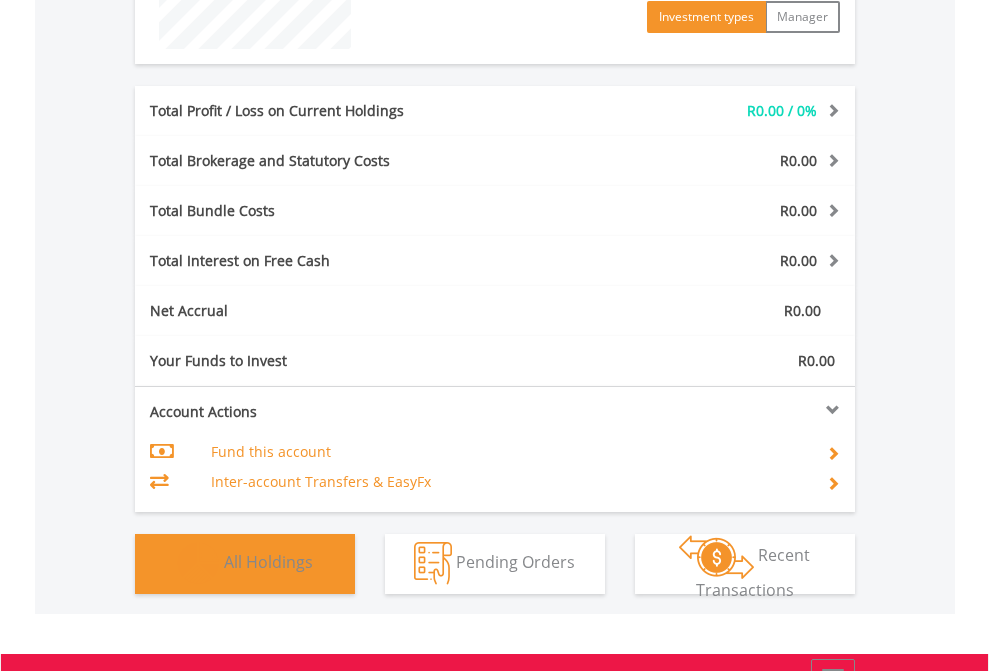 scroll, scrollTop: 999808, scrollLeft: 999687, axis: both 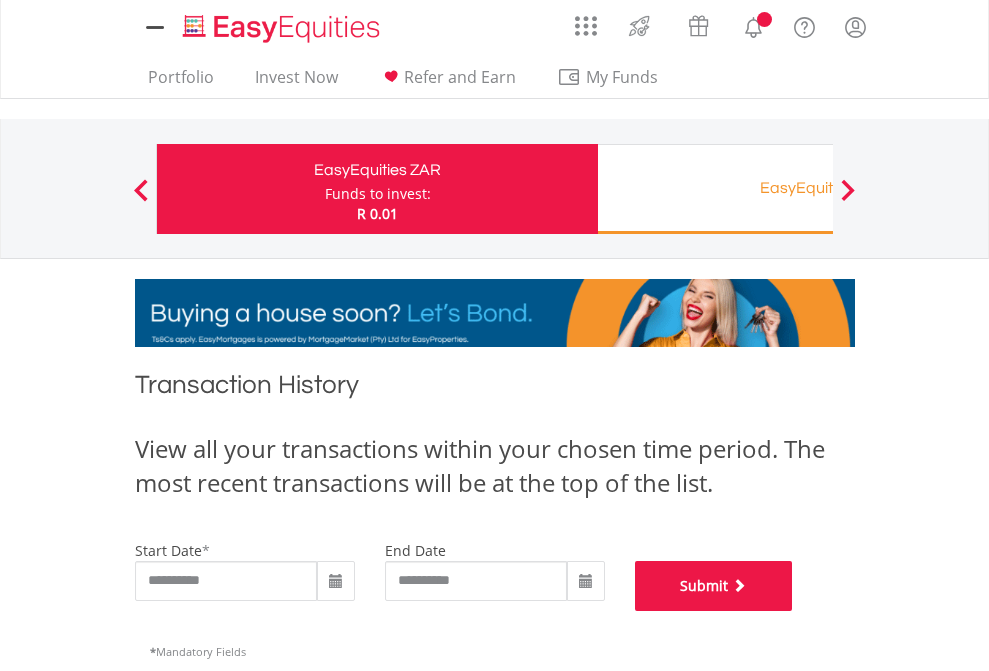 click on "Submit" at bounding box center (714, 586) 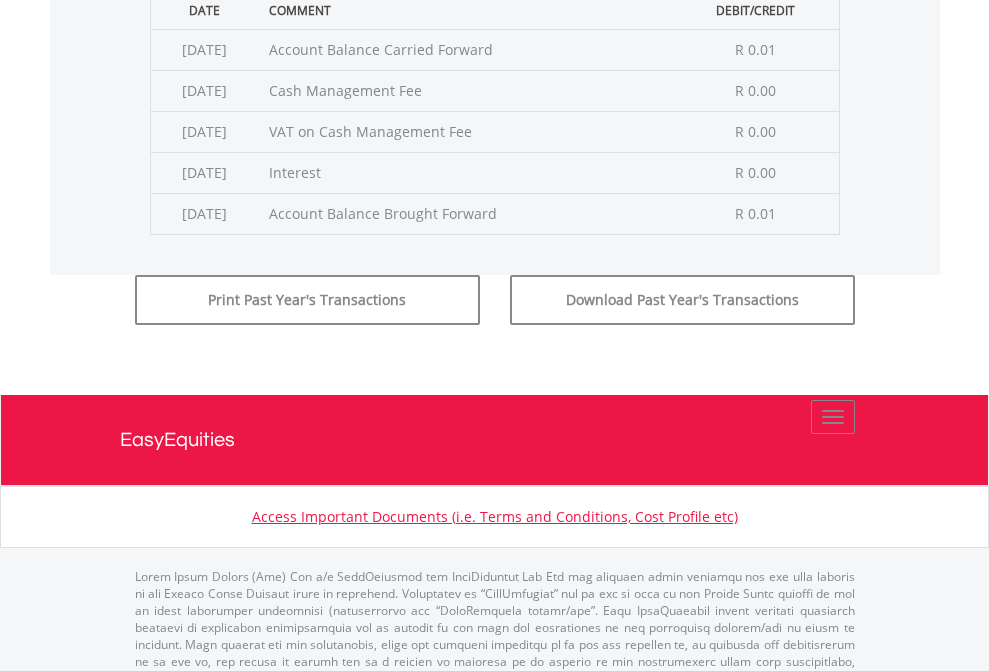 scroll, scrollTop: 811, scrollLeft: 0, axis: vertical 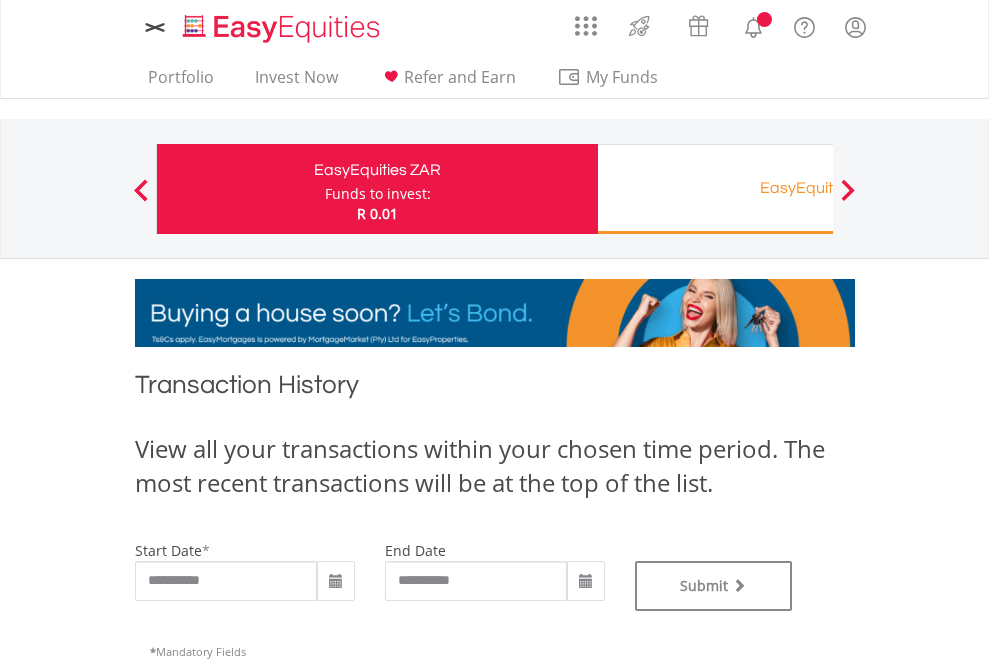 click on "EasyEquities RA" at bounding box center (818, 188) 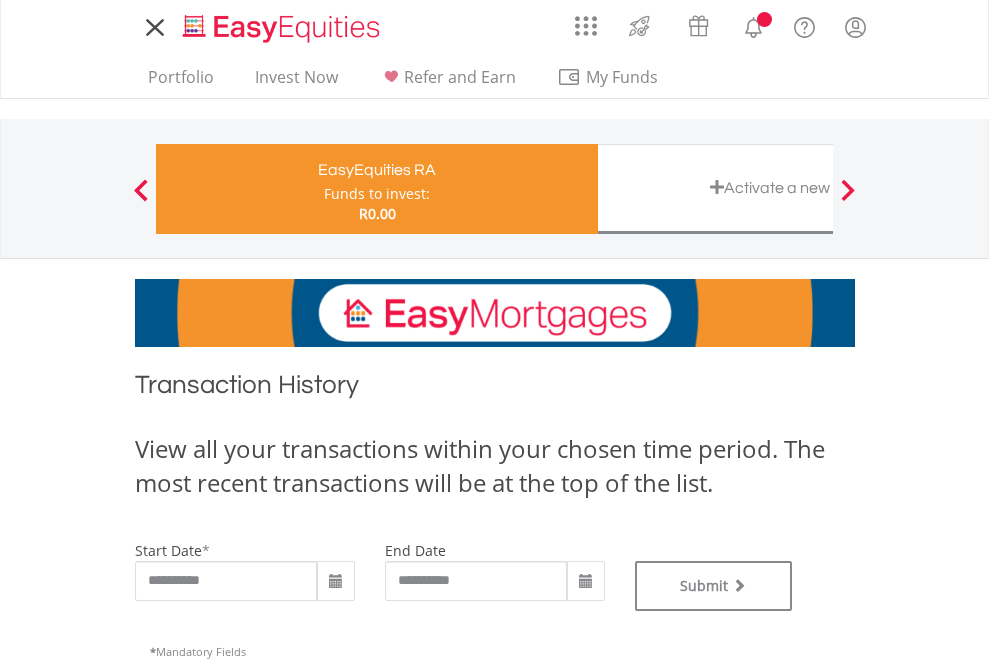 scroll, scrollTop: 0, scrollLeft: 0, axis: both 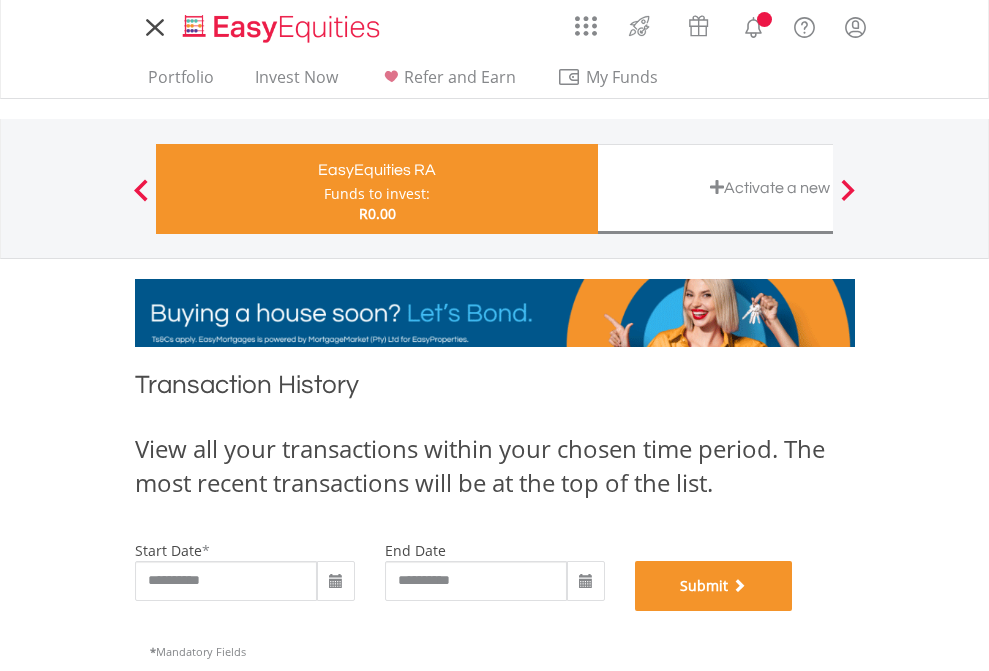 click on "Submit" at bounding box center (714, 586) 